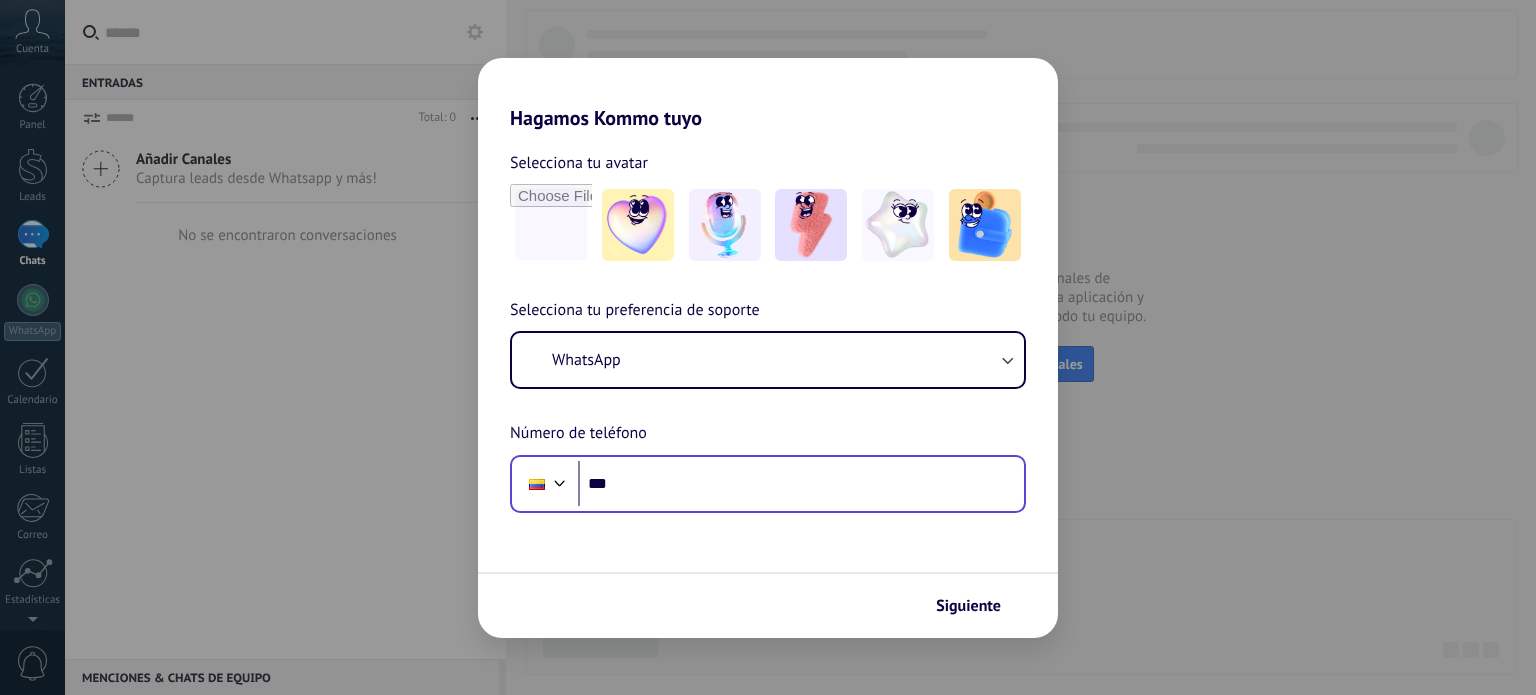 scroll, scrollTop: 0, scrollLeft: 0, axis: both 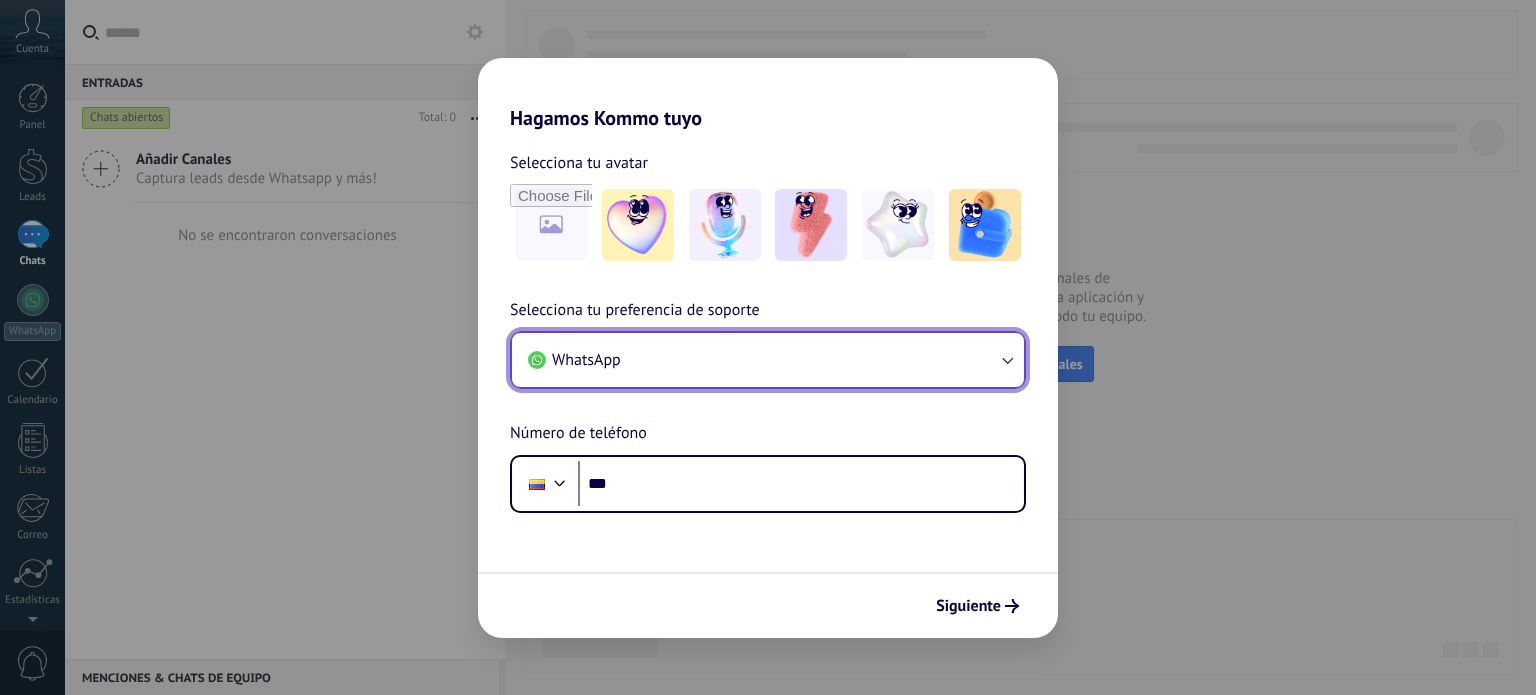 click on "WhatsApp" at bounding box center (768, 360) 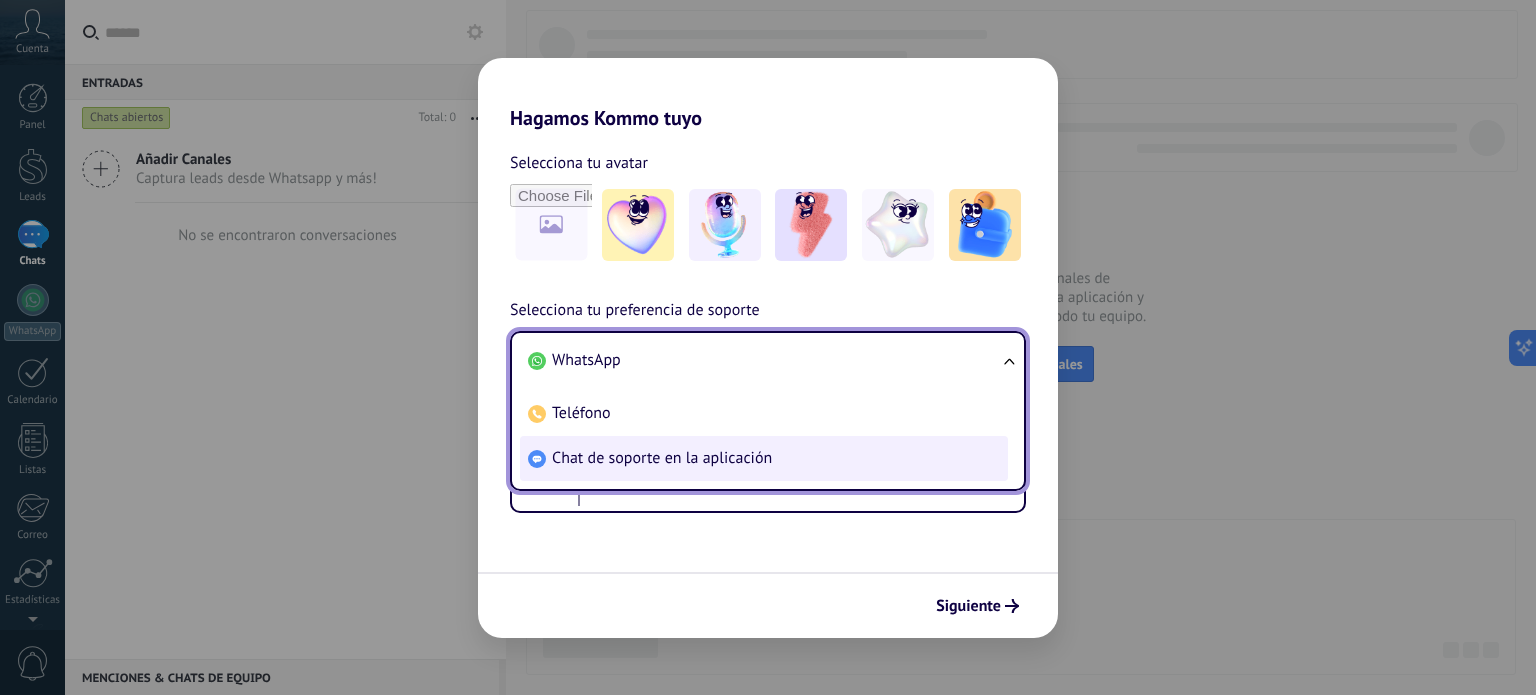 click on "Chat de soporte en la aplicación" at bounding box center [662, 458] 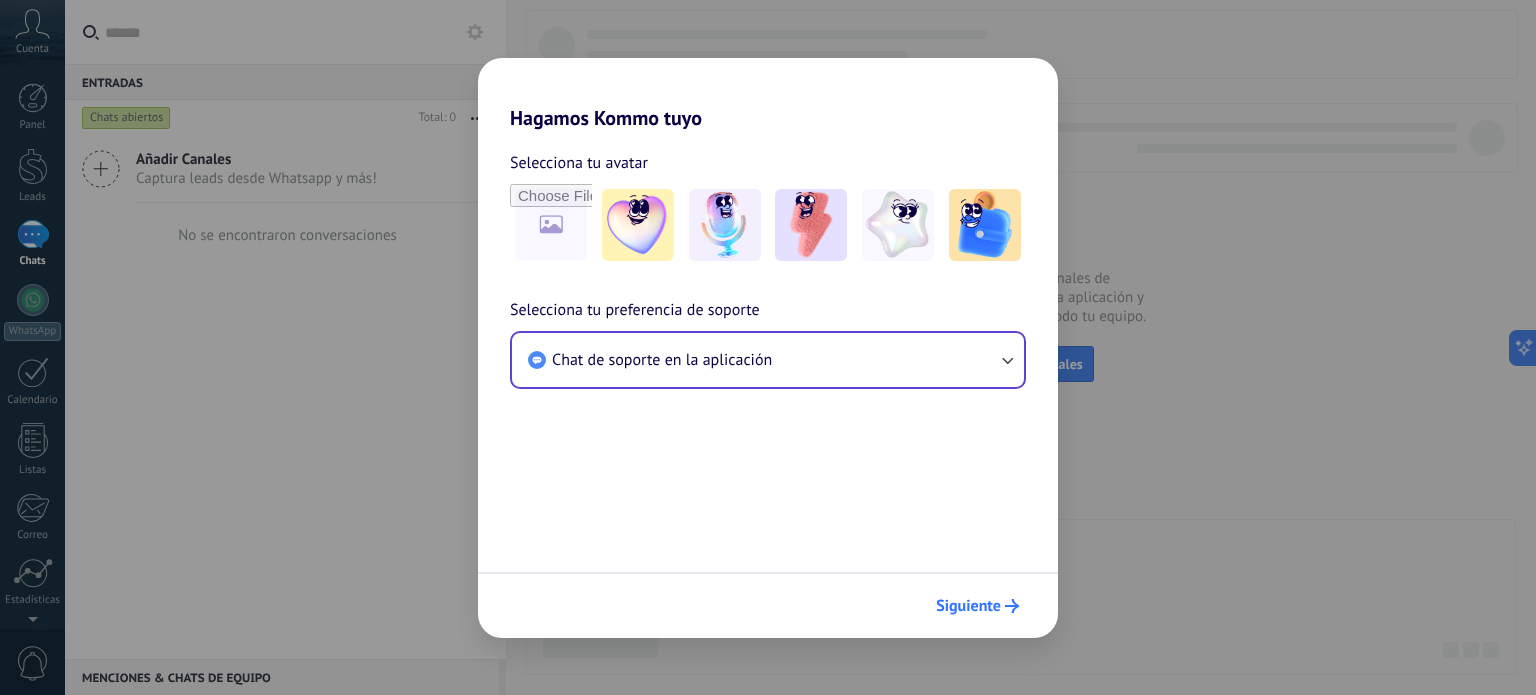click on "Siguiente" at bounding box center (968, 606) 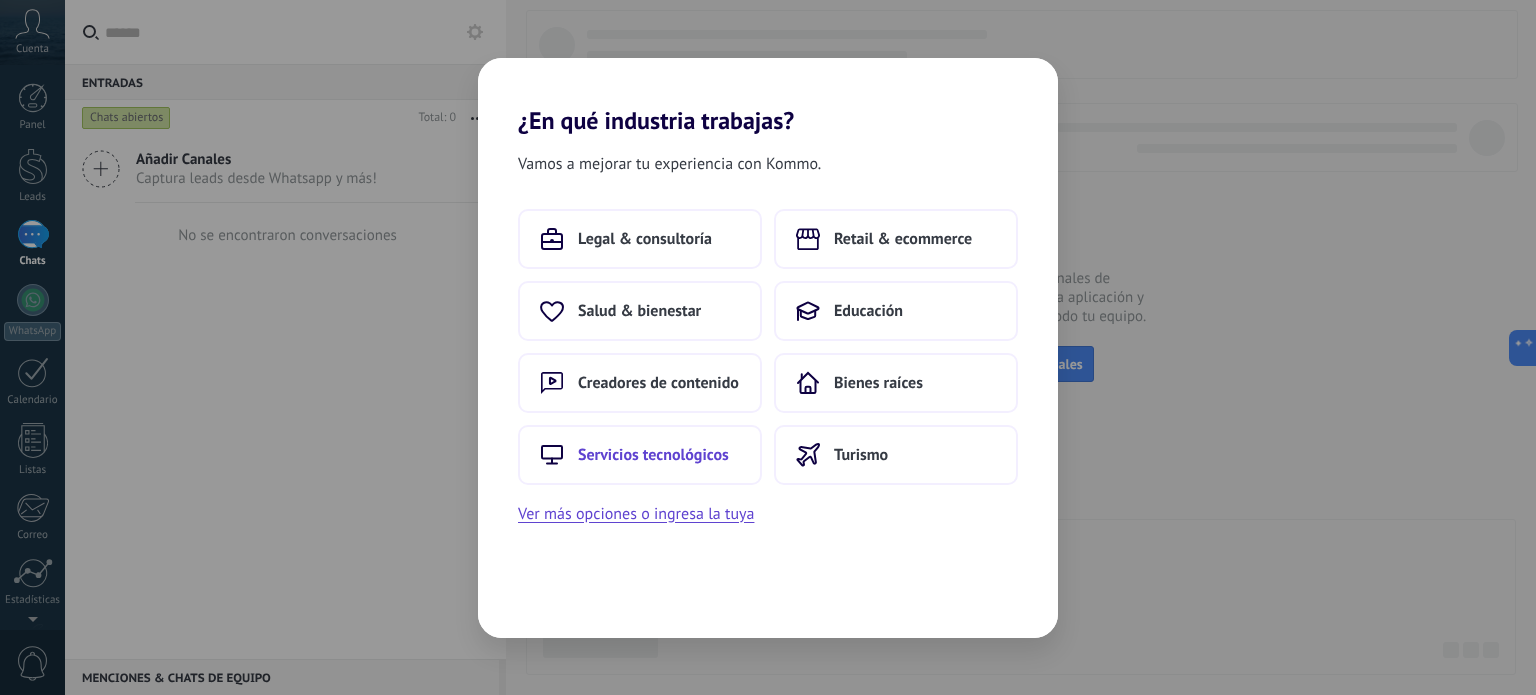 click on "Servicios tecnológicos" at bounding box center (640, 455) 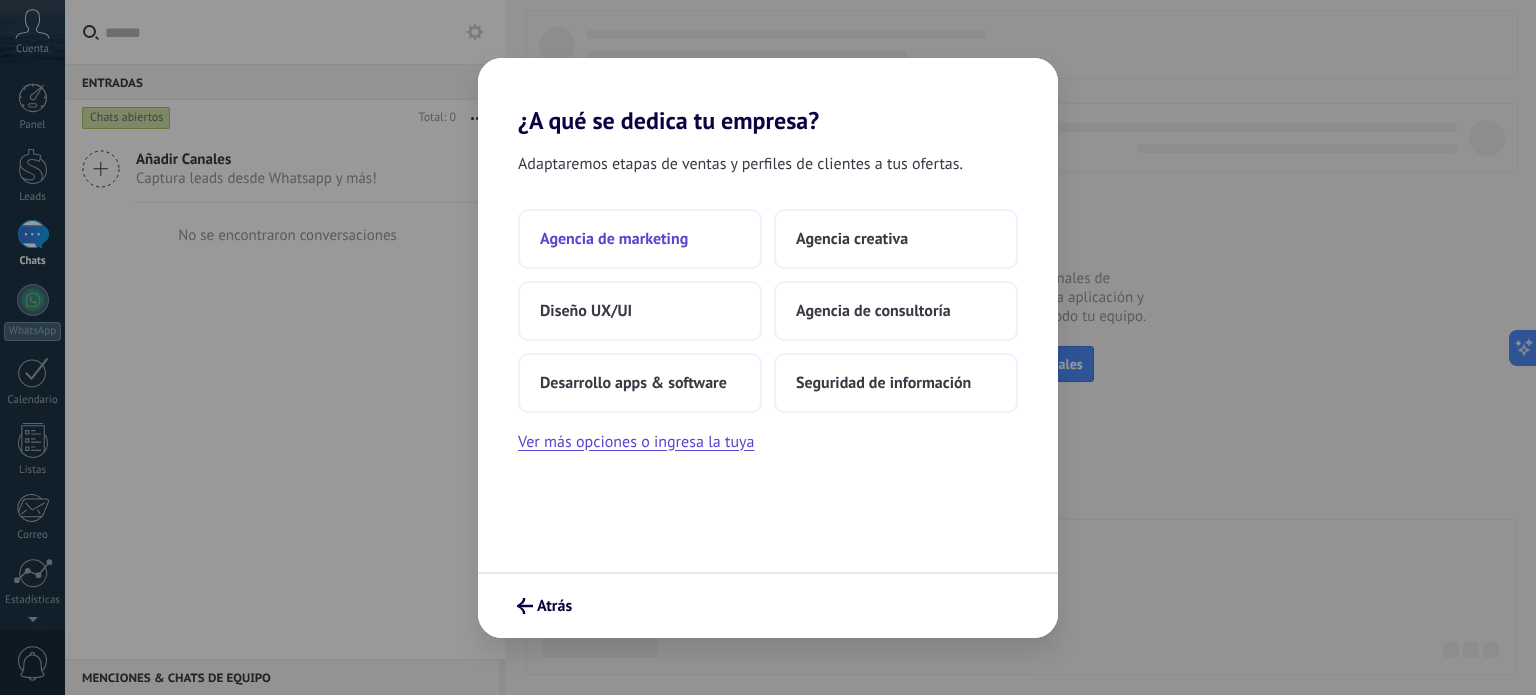 click on "Agencia de marketing" at bounding box center [614, 239] 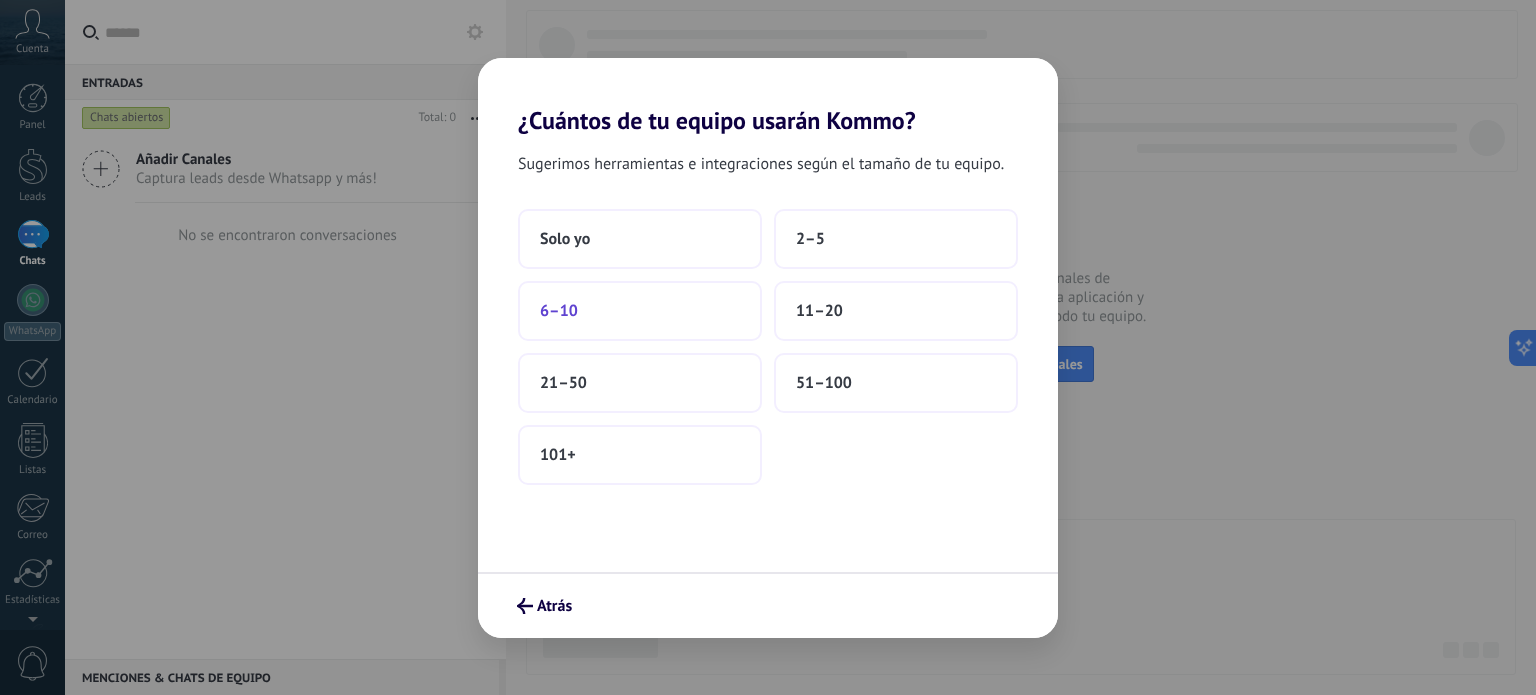 click on "6–10" at bounding box center (640, 311) 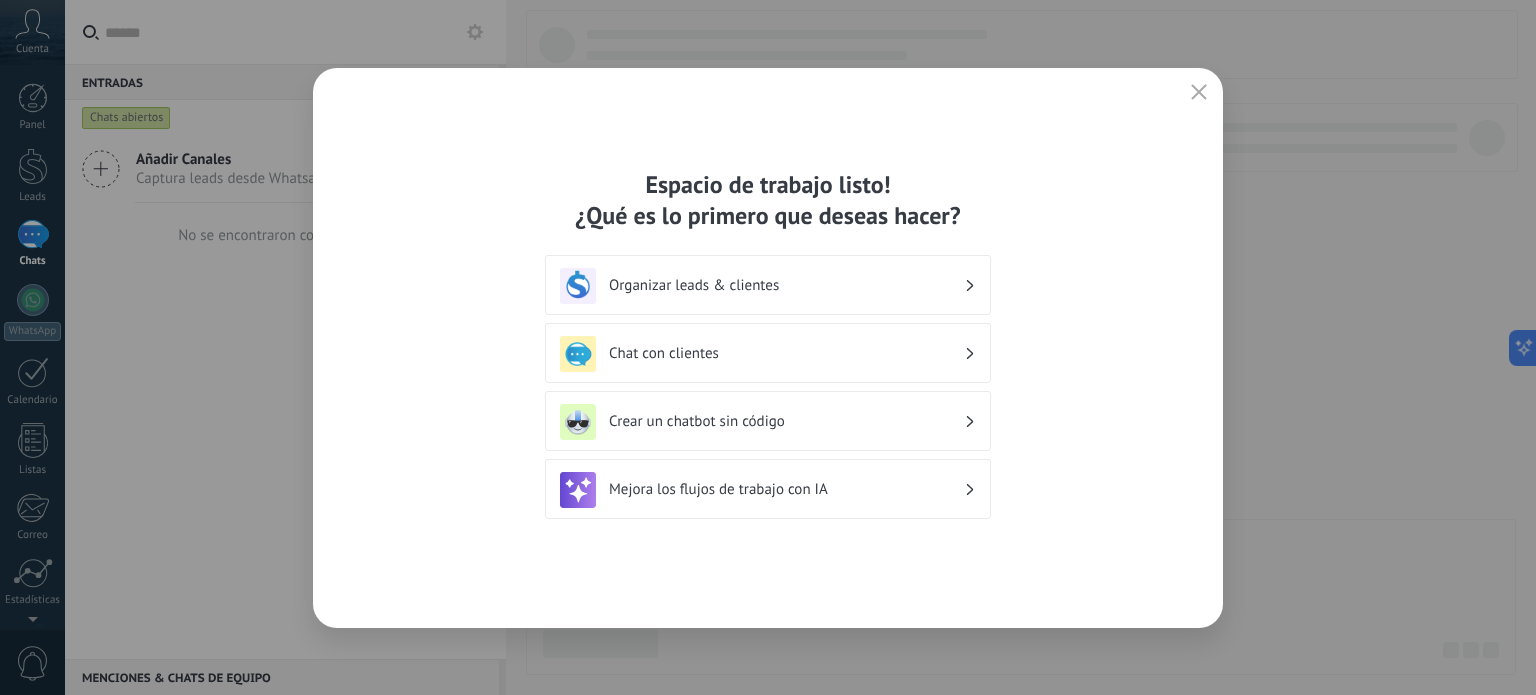 click 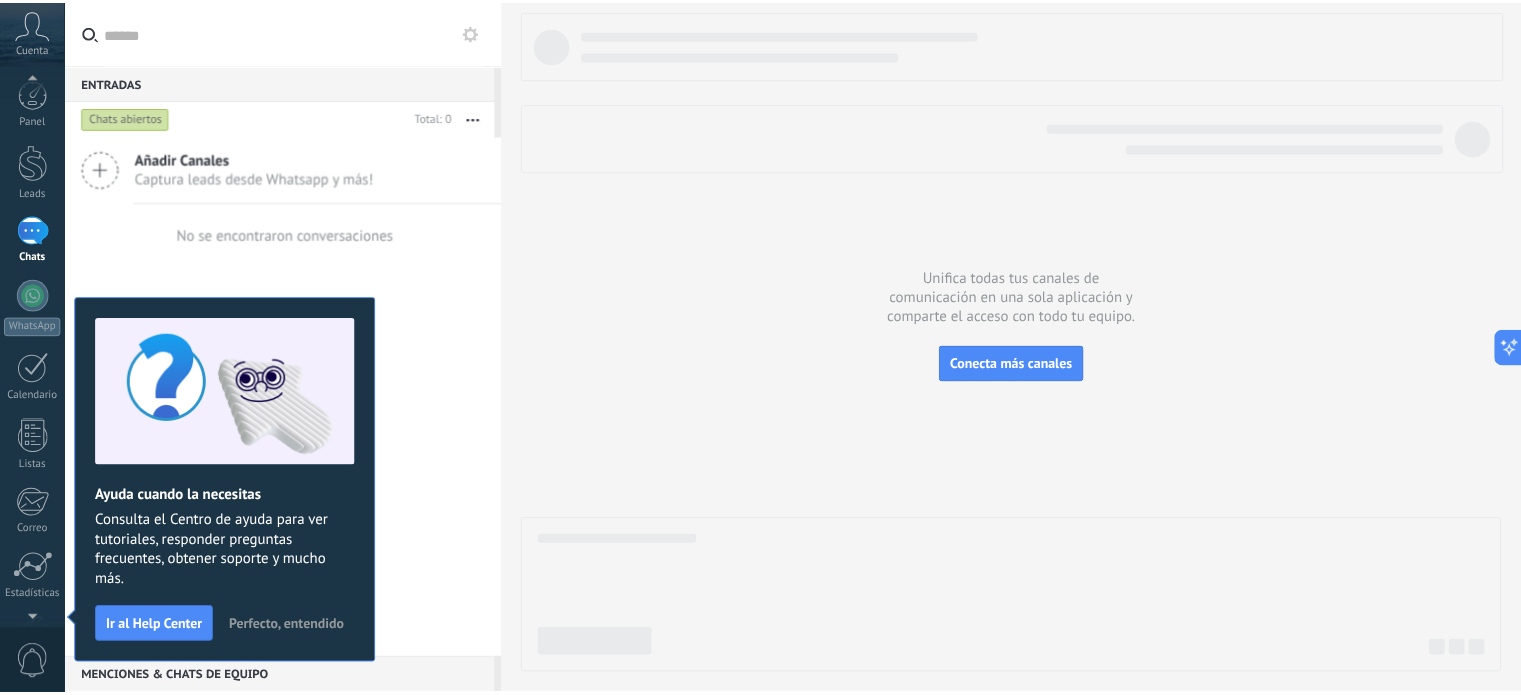 scroll, scrollTop: 0, scrollLeft: 0, axis: both 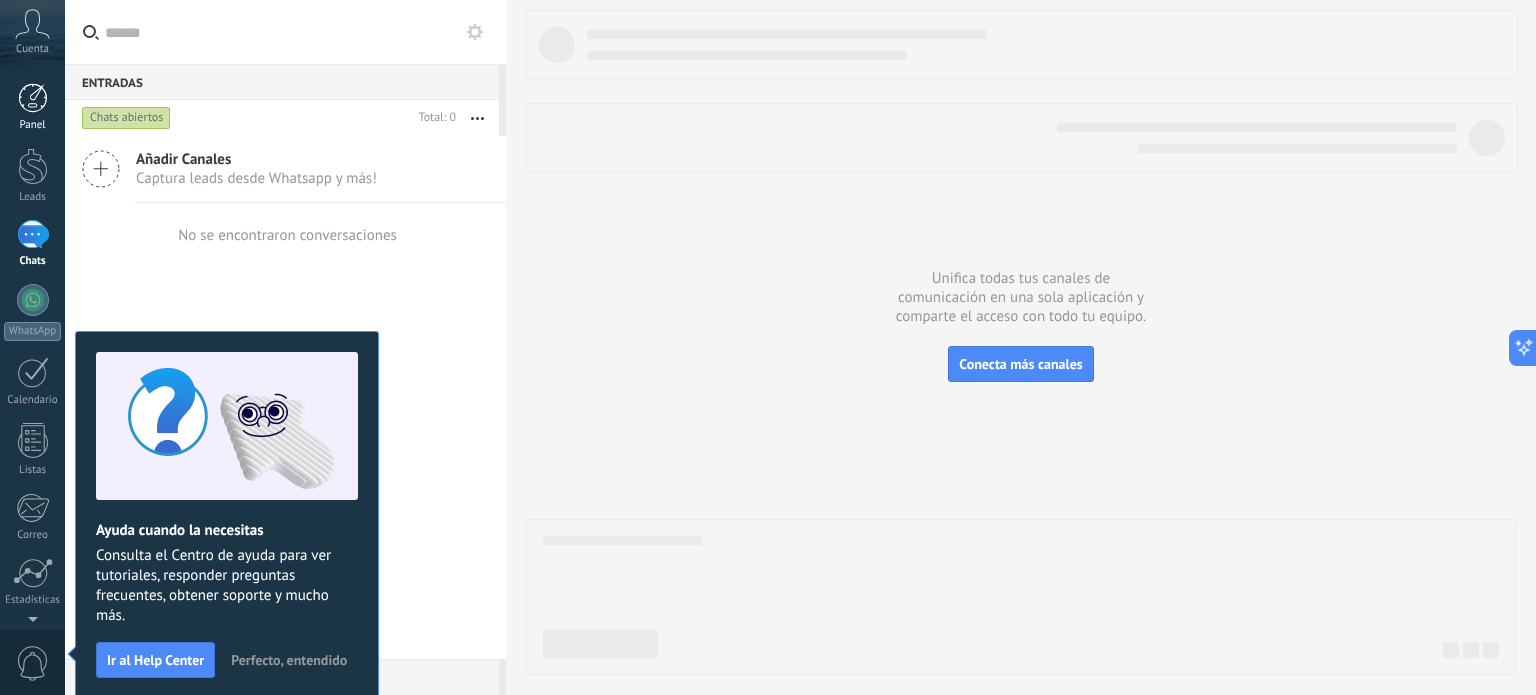 click on "Panel" at bounding box center (32, 107) 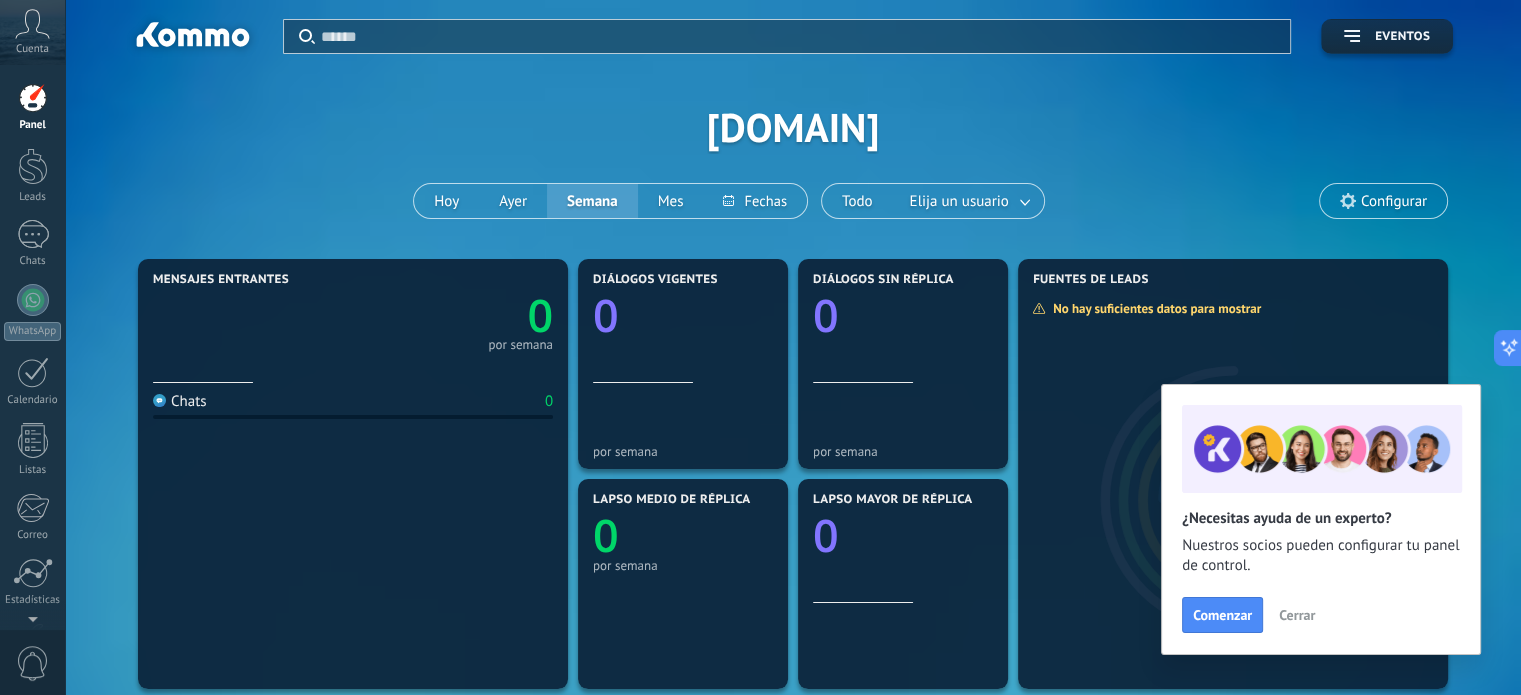 click on "Configurar" at bounding box center [1394, 201] 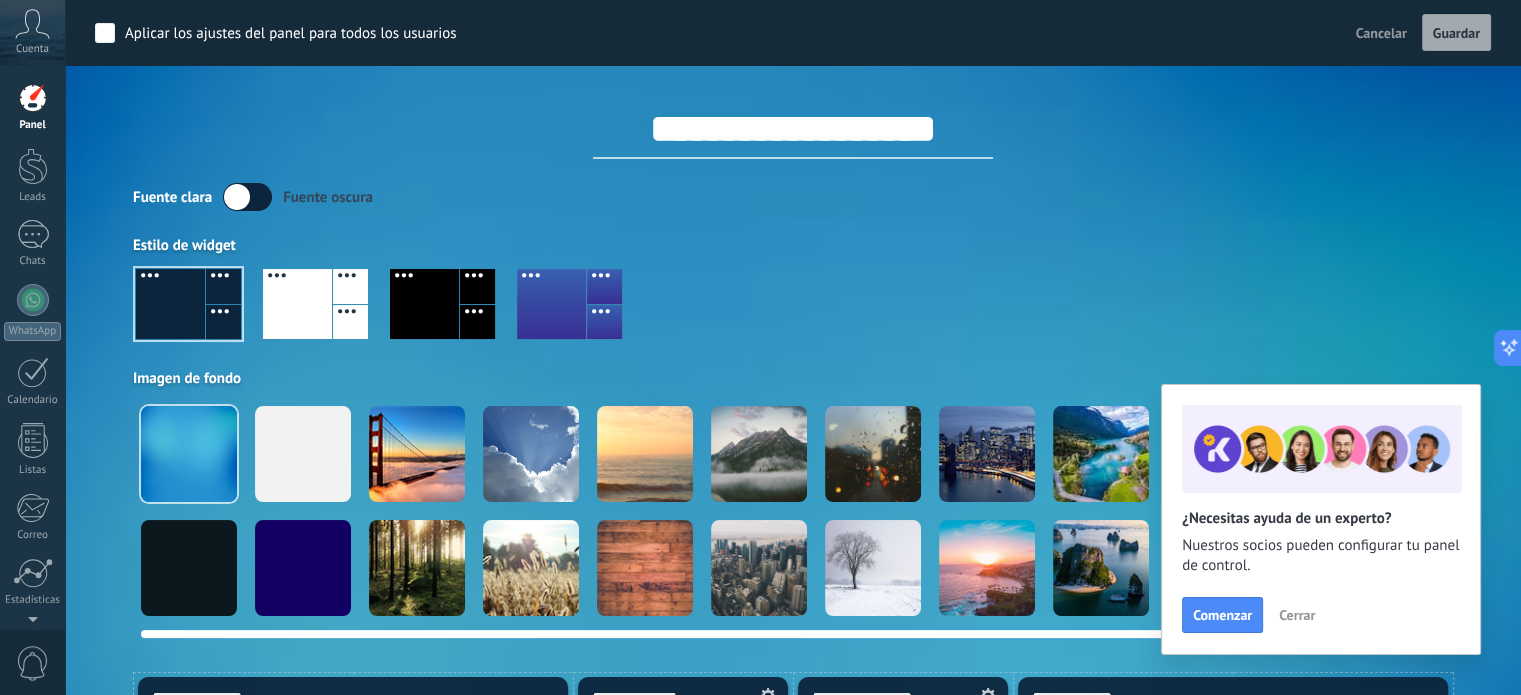 click at bounding box center [417, 454] 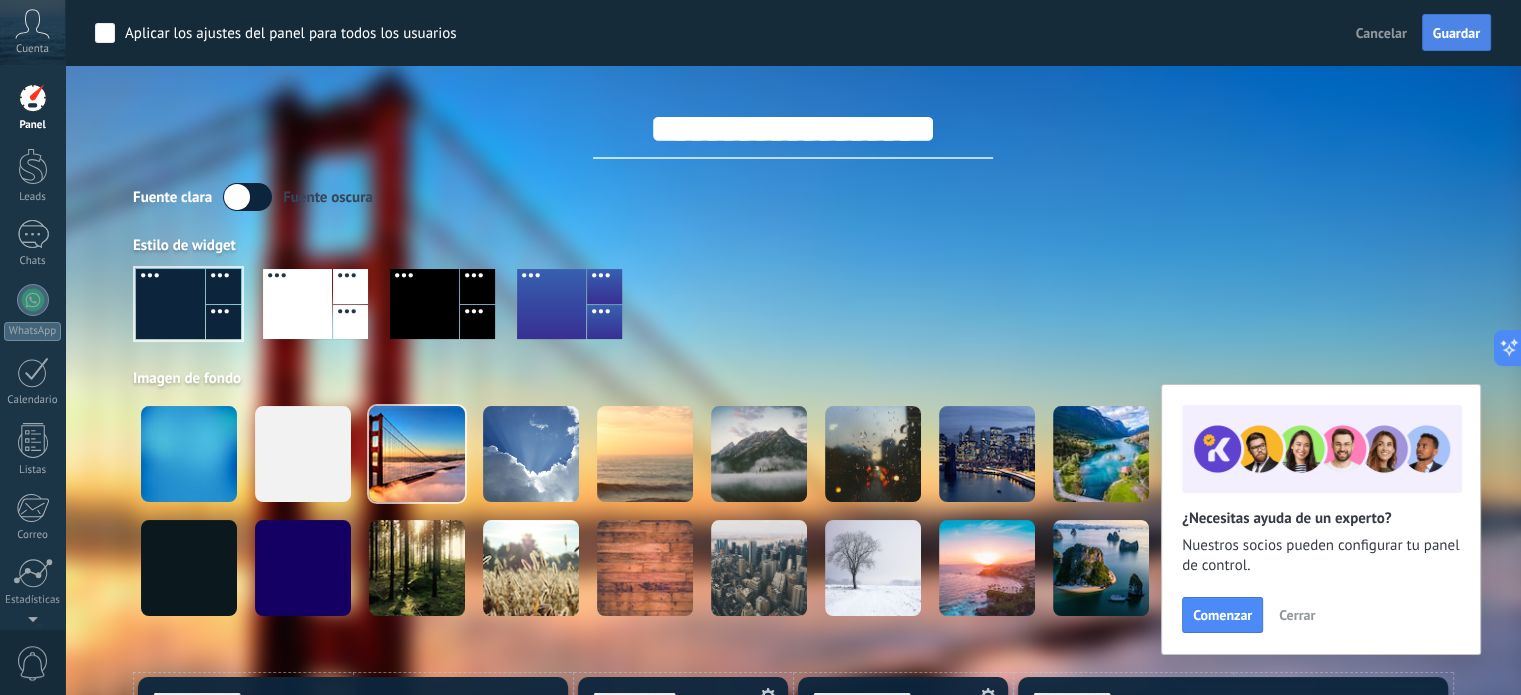 click on "Guardar" at bounding box center [1456, 33] 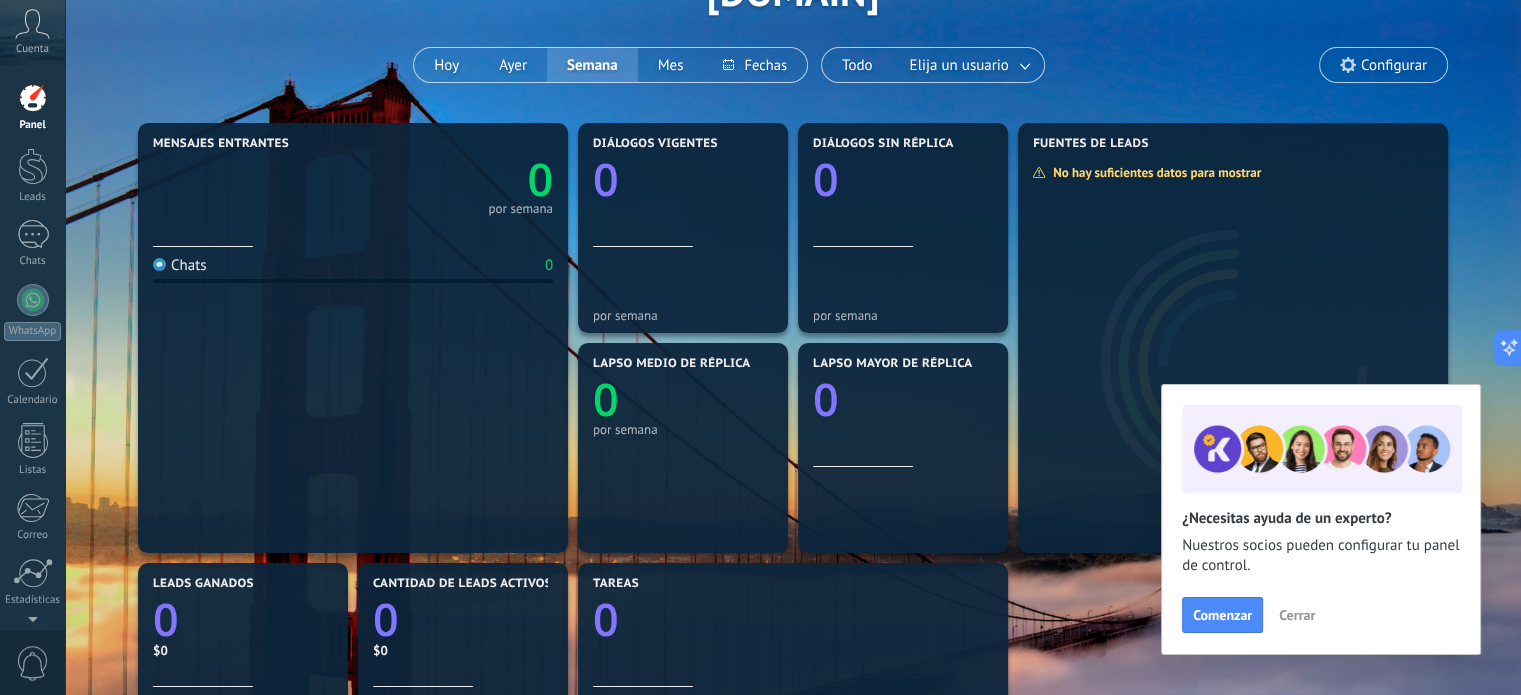 scroll, scrollTop: 0, scrollLeft: 0, axis: both 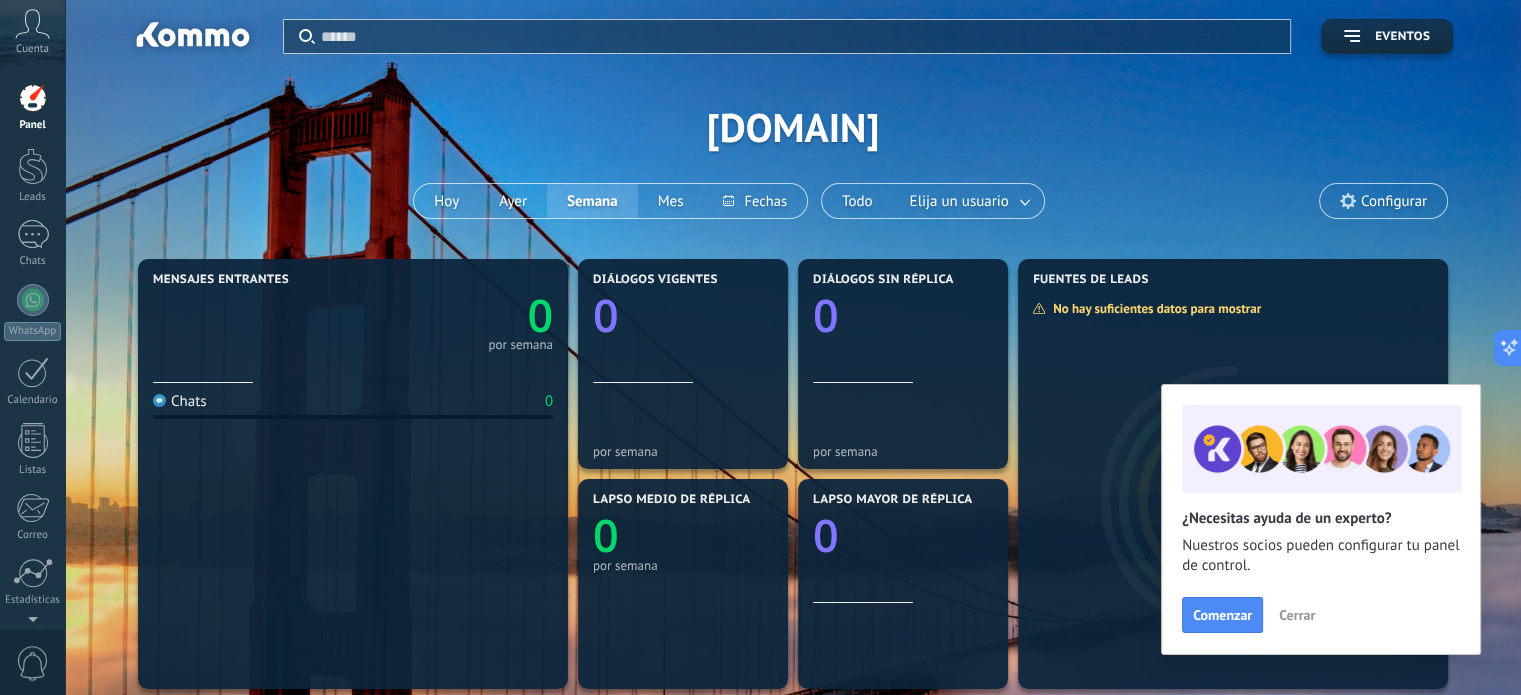 click on "Cerrar" at bounding box center (1297, 615) 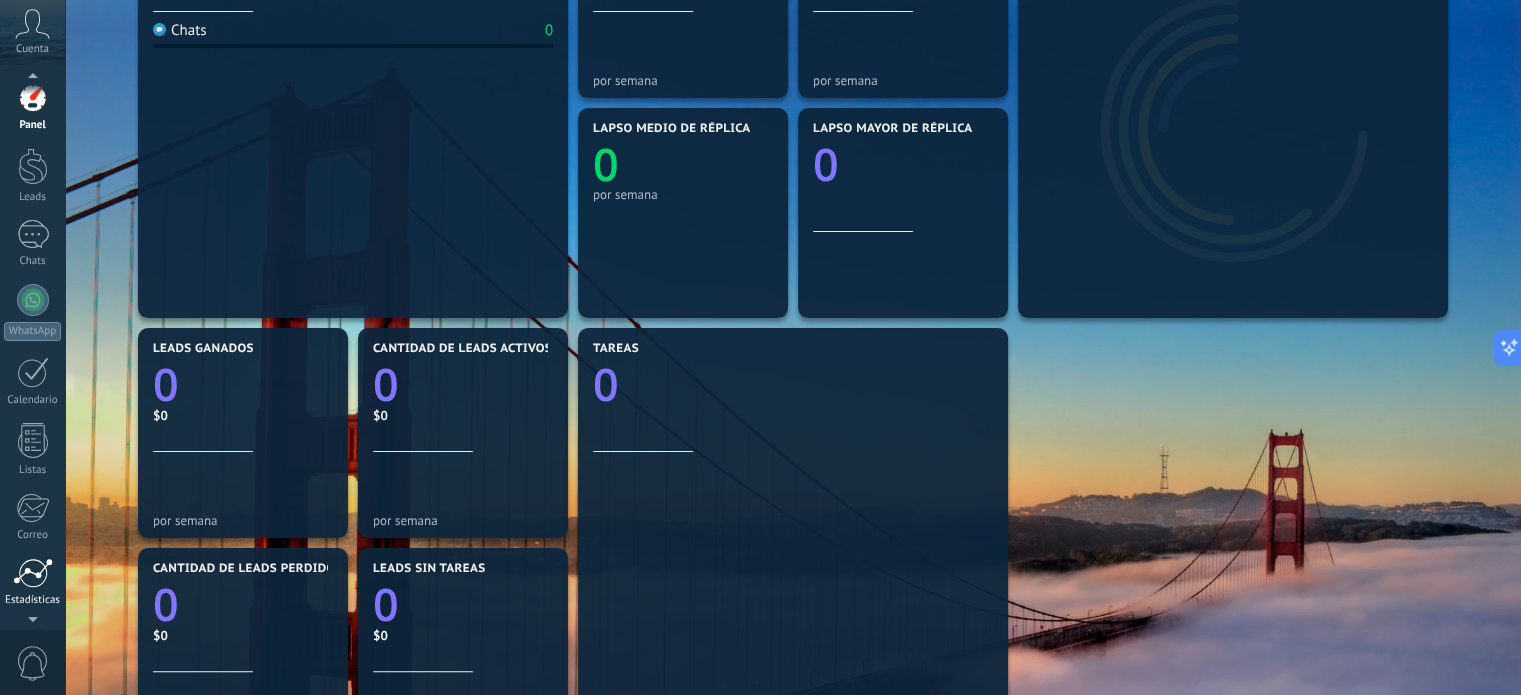 scroll, scrollTop: 400, scrollLeft: 0, axis: vertical 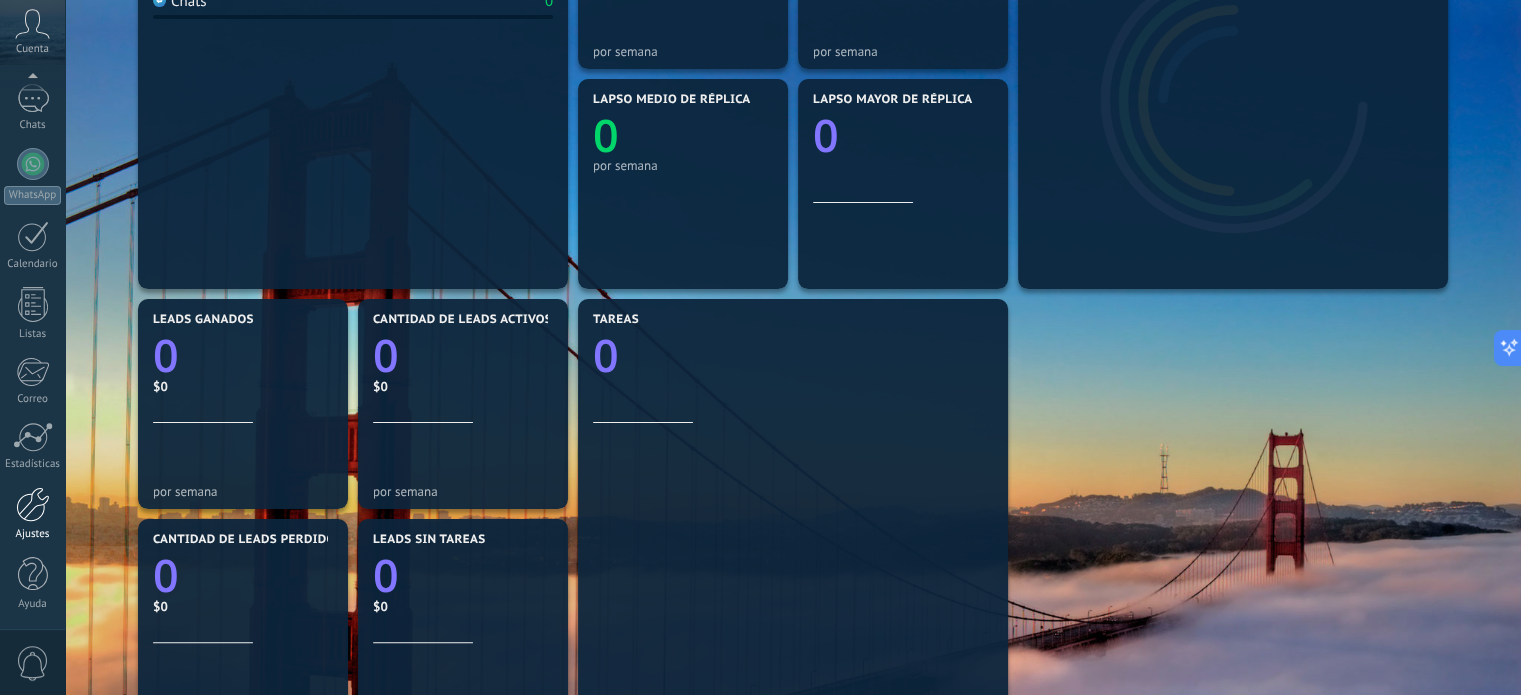 click at bounding box center (33, 504) 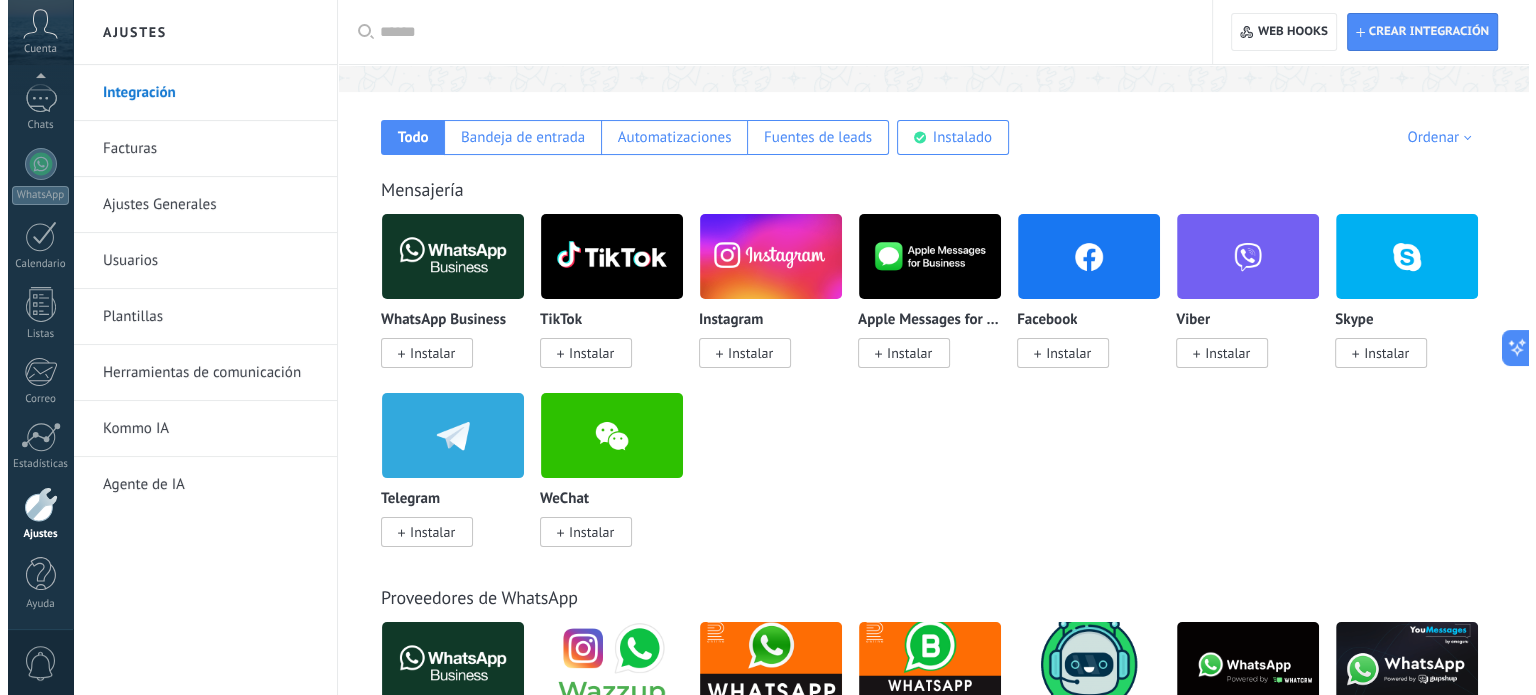 scroll, scrollTop: 300, scrollLeft: 0, axis: vertical 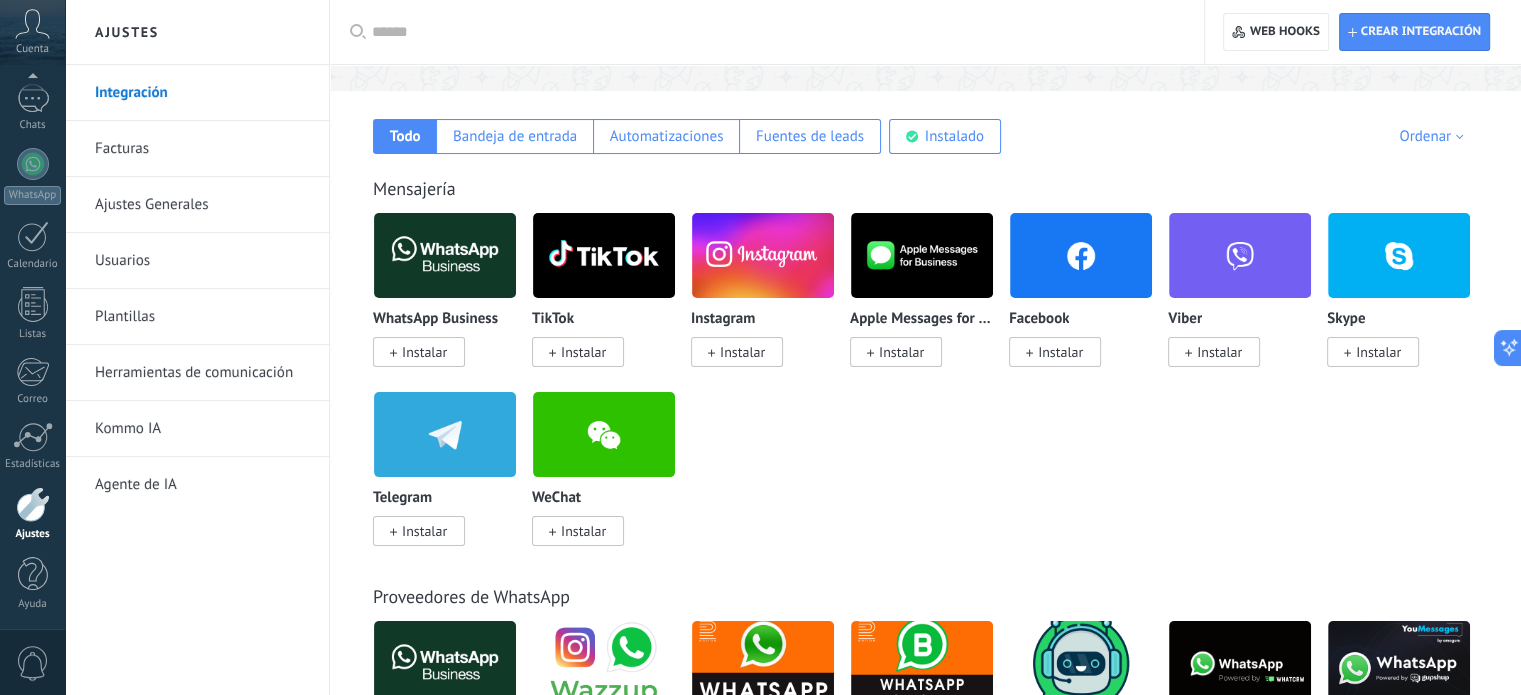 click on "Instalar" at bounding box center [424, 352] 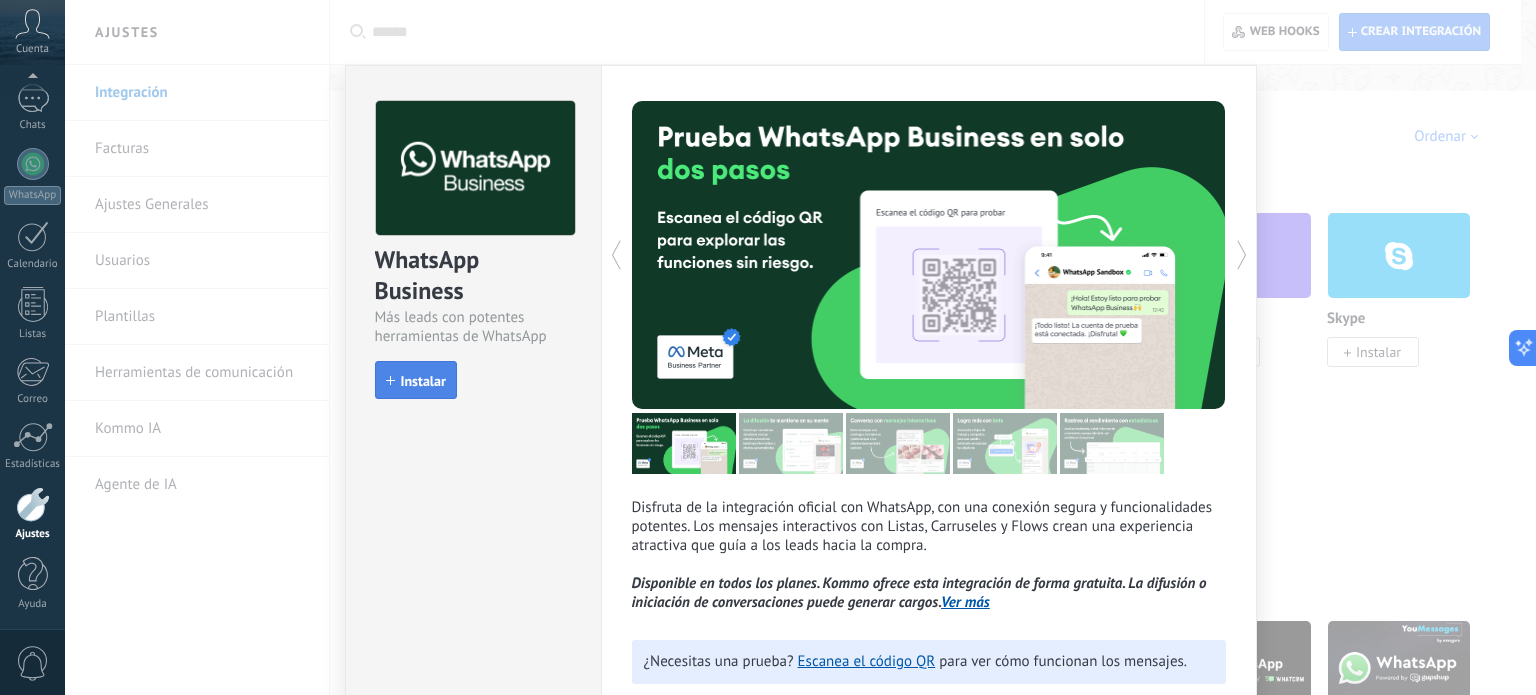 click on "Instalar" at bounding box center (423, 381) 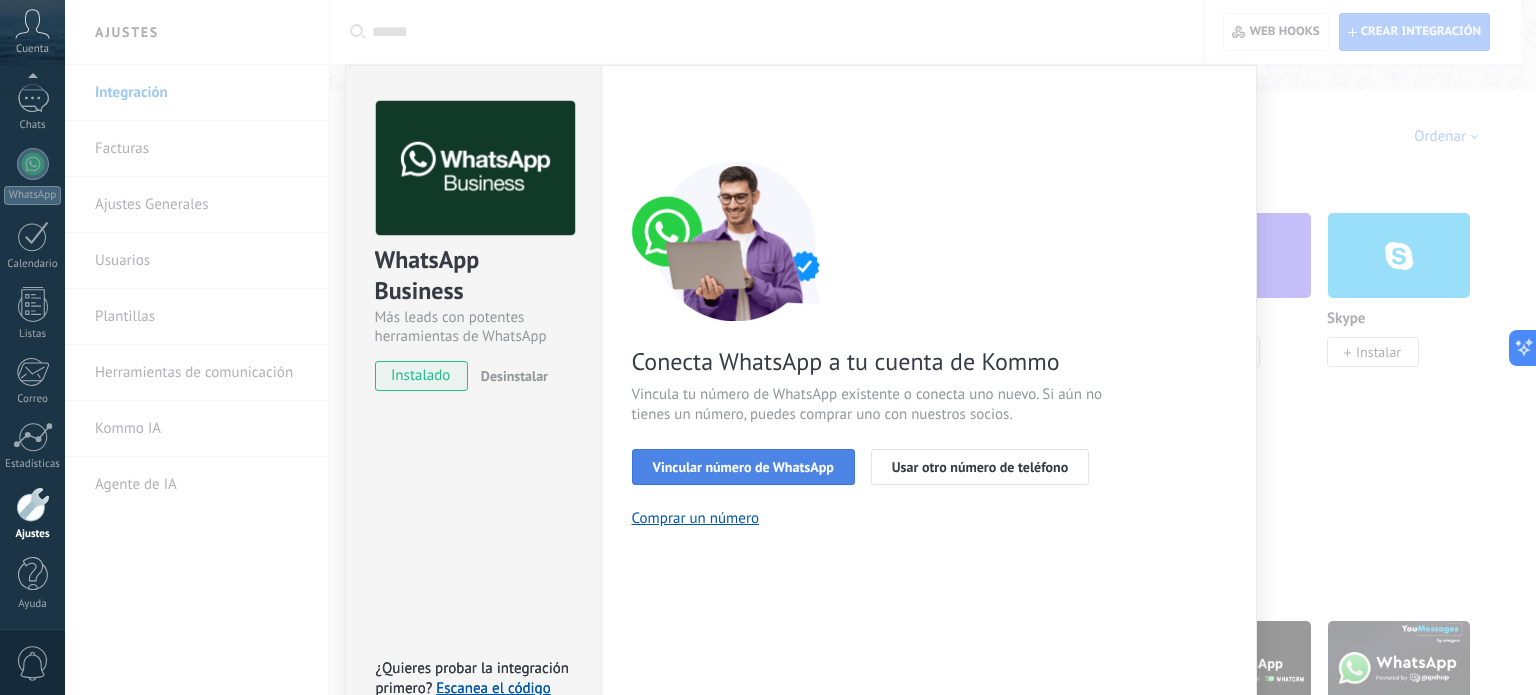 click on "Vincular número de WhatsApp" at bounding box center [743, 467] 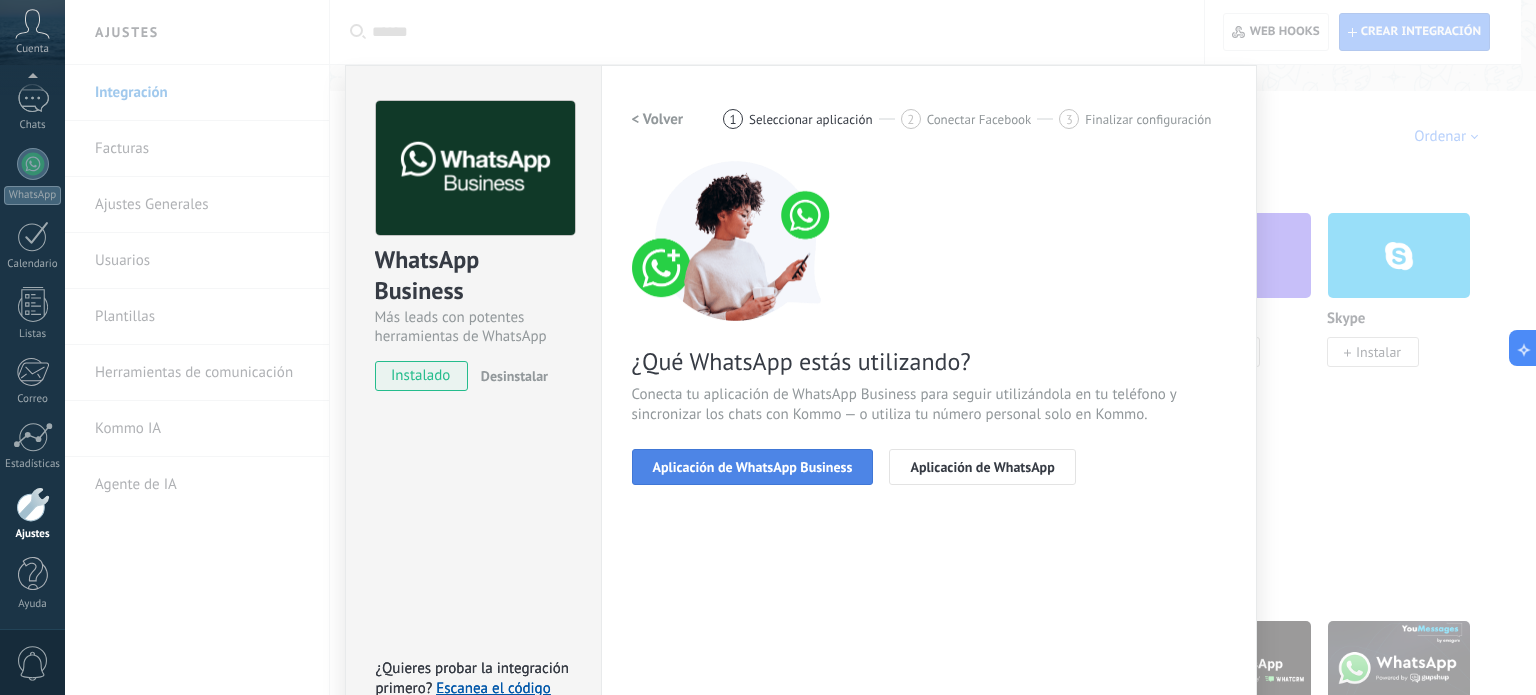 click on "Aplicación de WhatsApp Business" at bounding box center [753, 467] 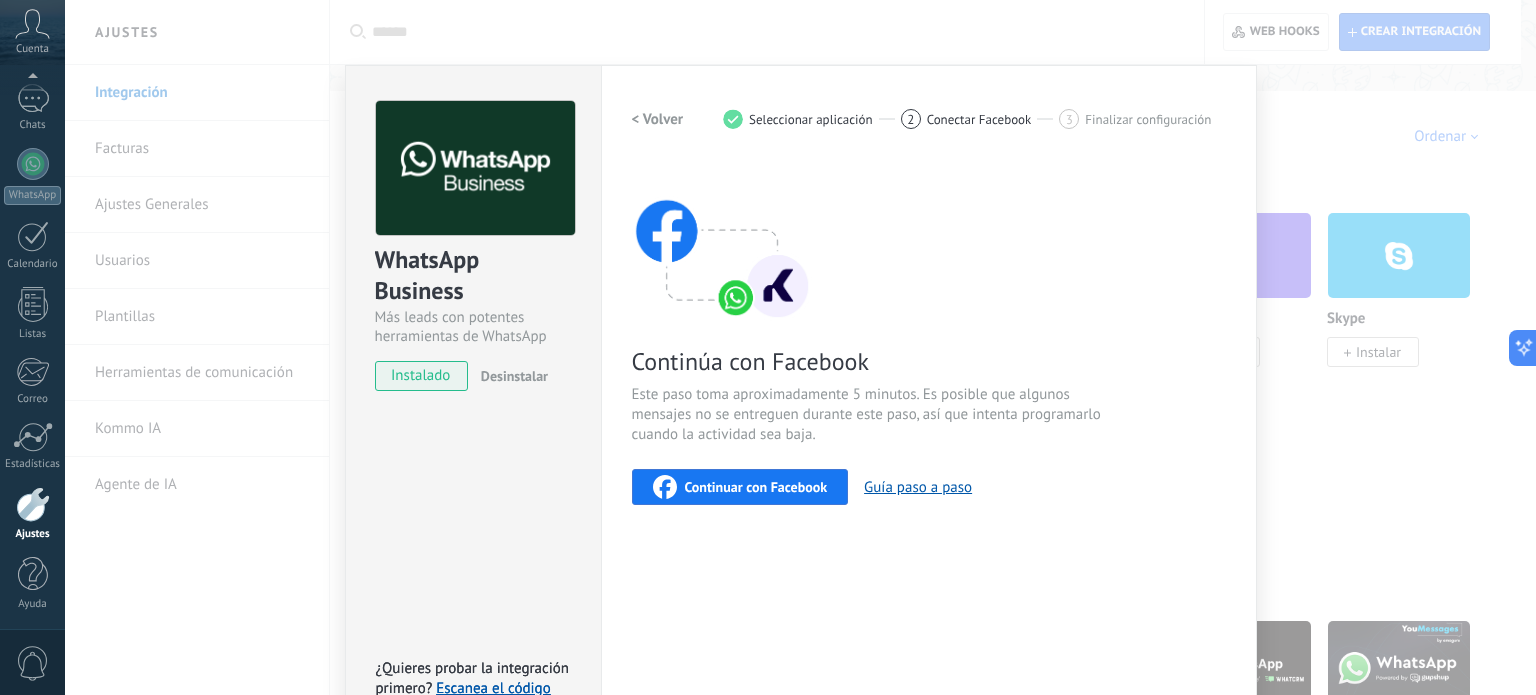 click on "Continuar con Facebook" at bounding box center (756, 487) 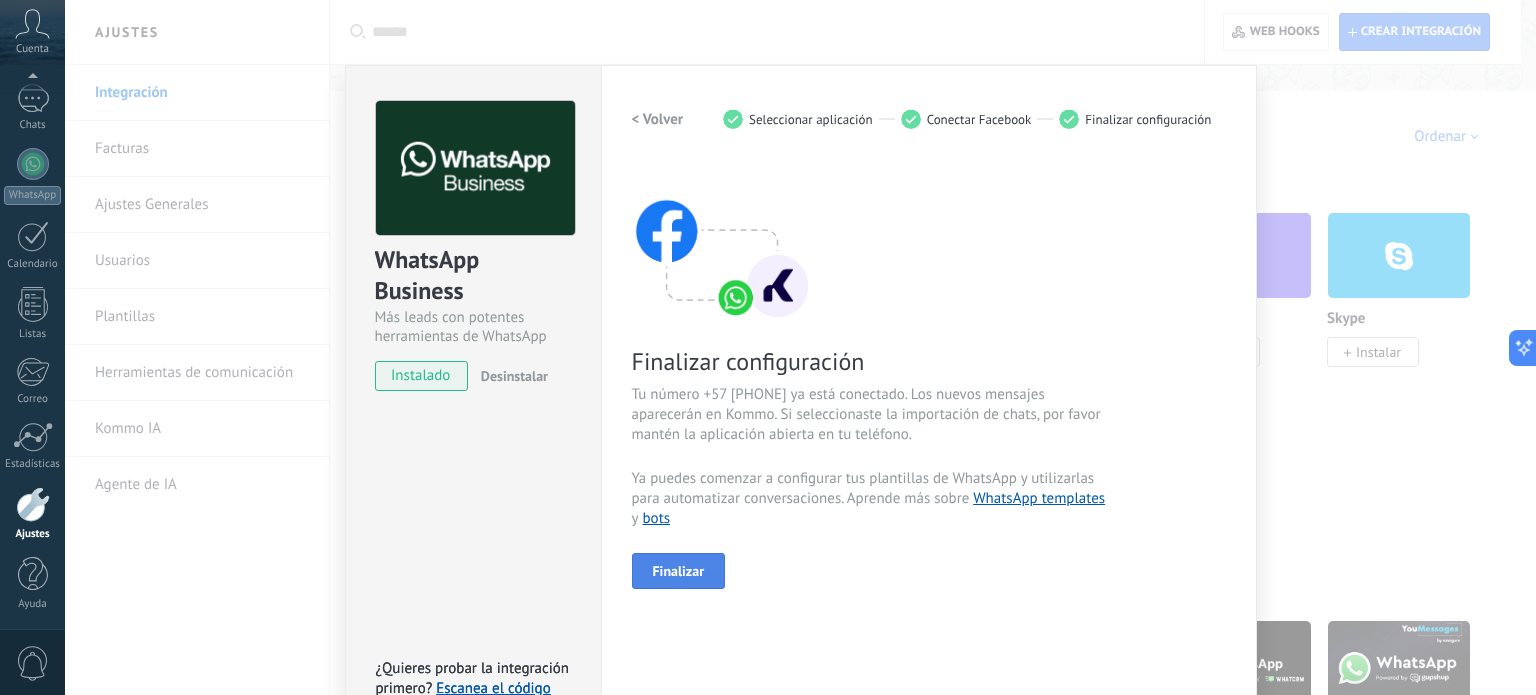 click on "Finalizar" at bounding box center [679, 571] 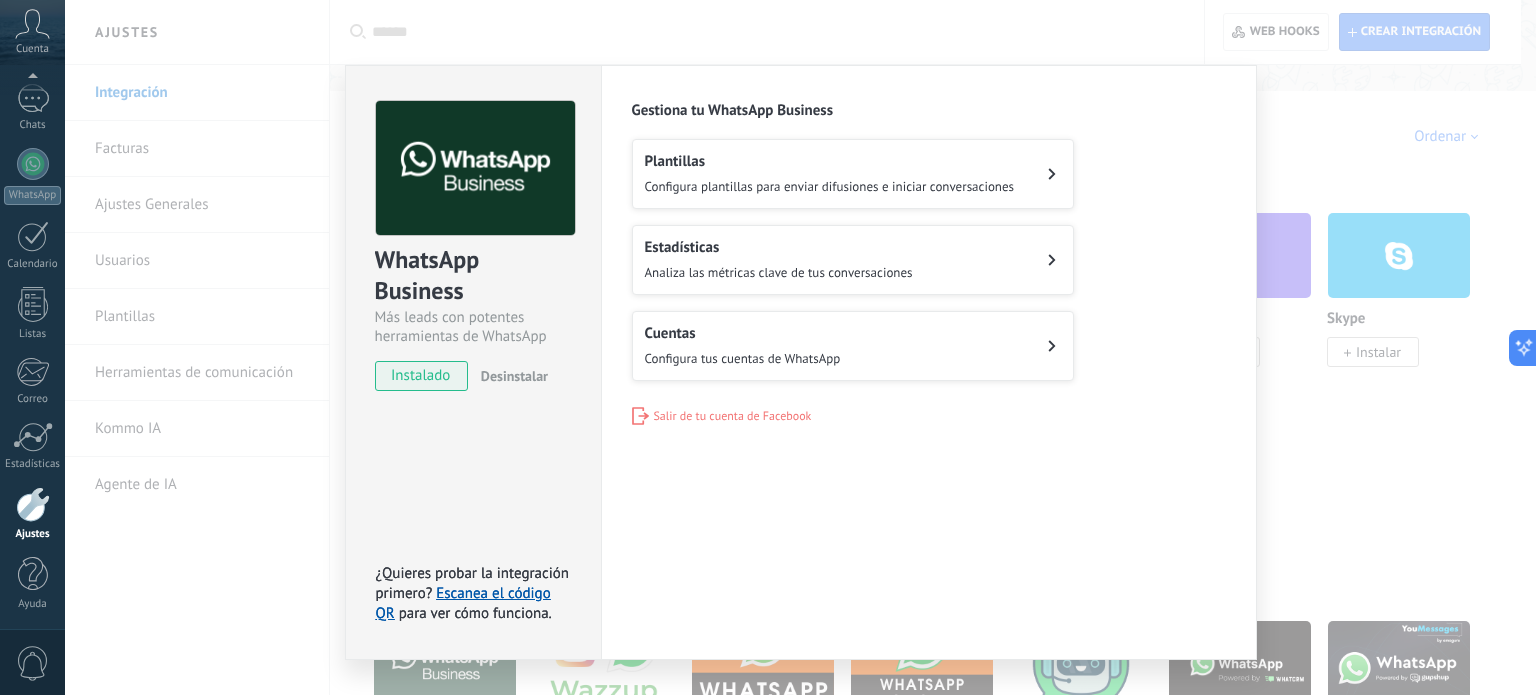 click on "Cuentas Configura tus cuentas de WhatsApp" at bounding box center [853, 346] 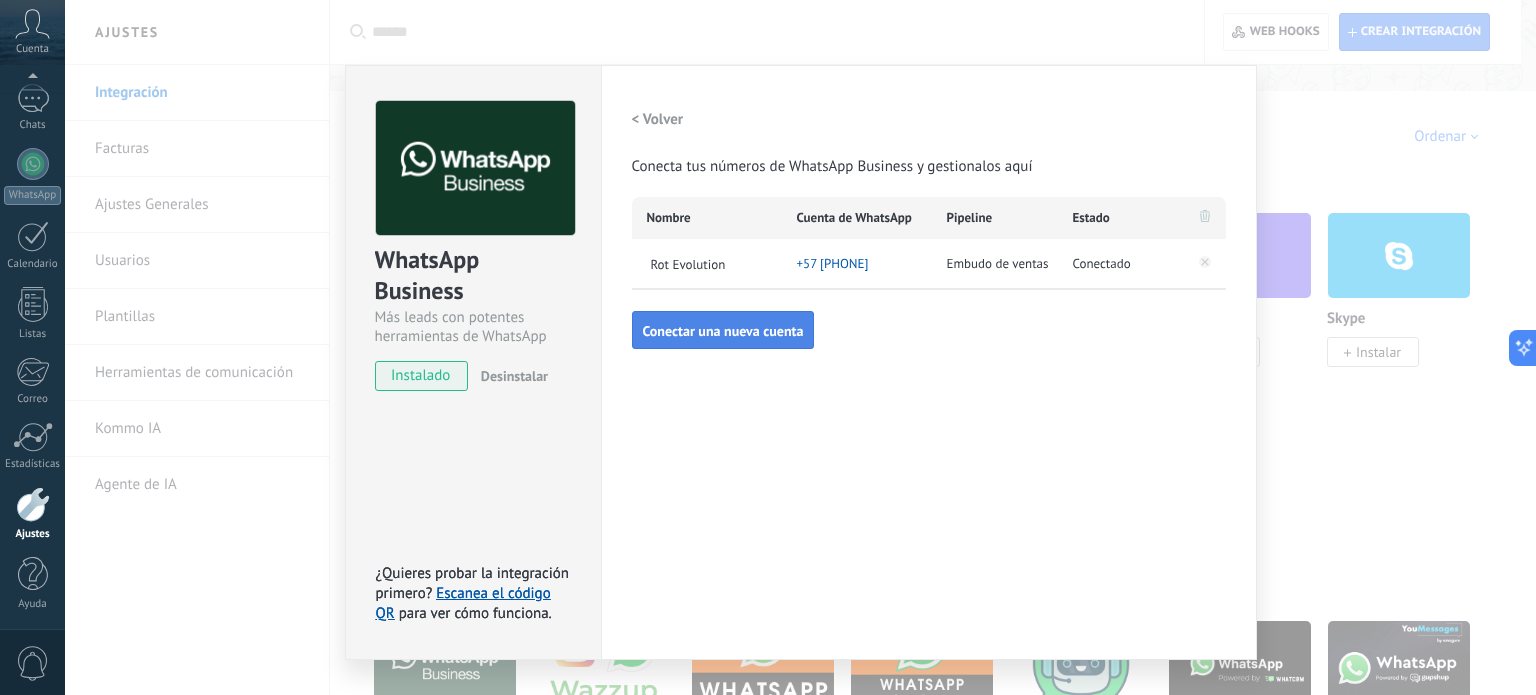 click on "Conectar una nueva cuenta" at bounding box center (723, 331) 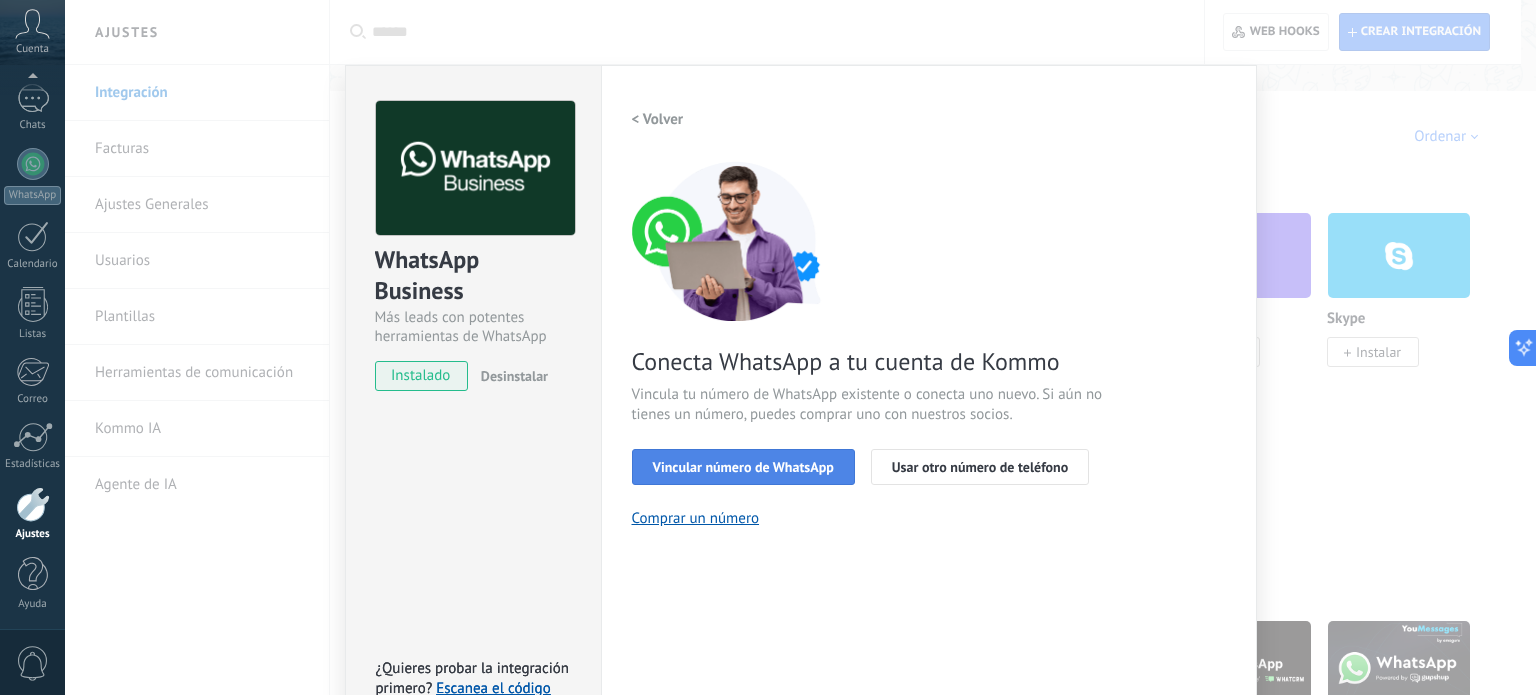 click on "Vincular número de WhatsApp" at bounding box center [743, 467] 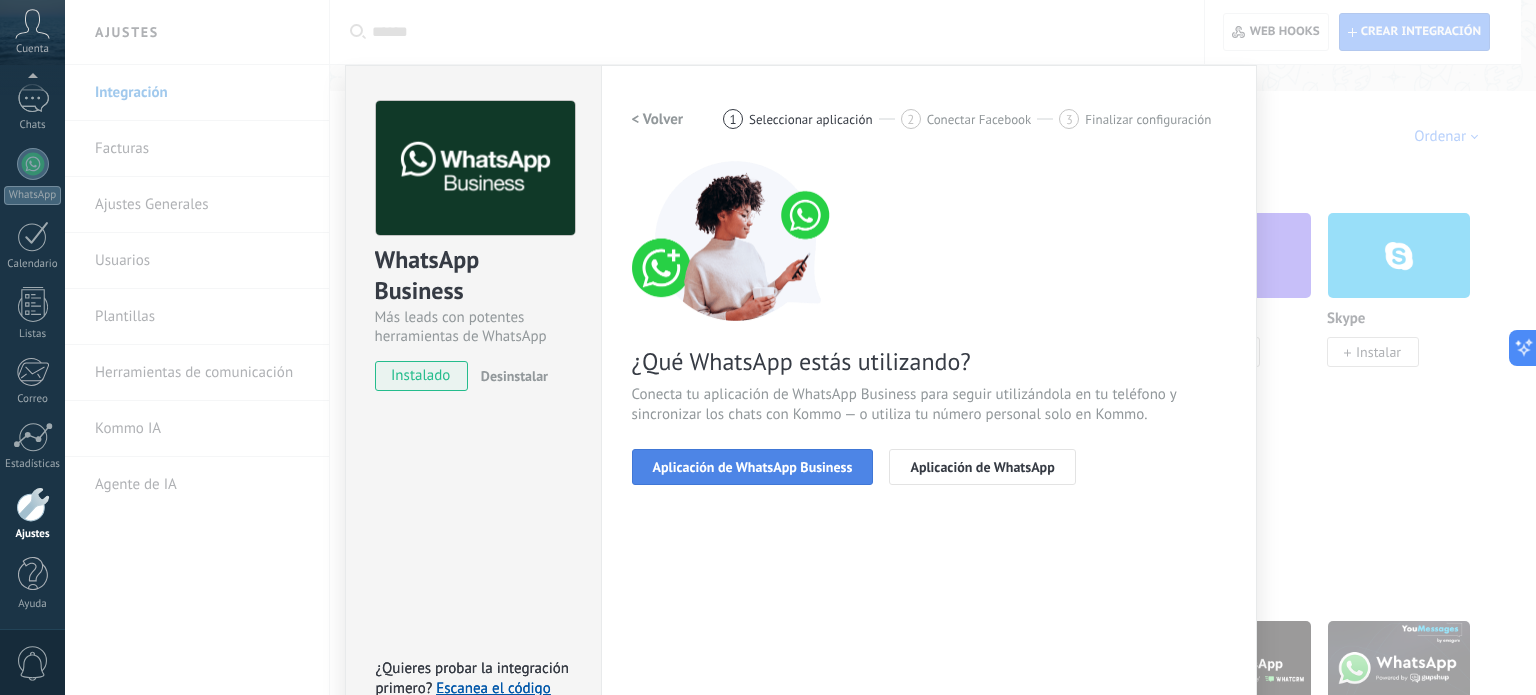 click on "Aplicación de WhatsApp Business" at bounding box center [753, 467] 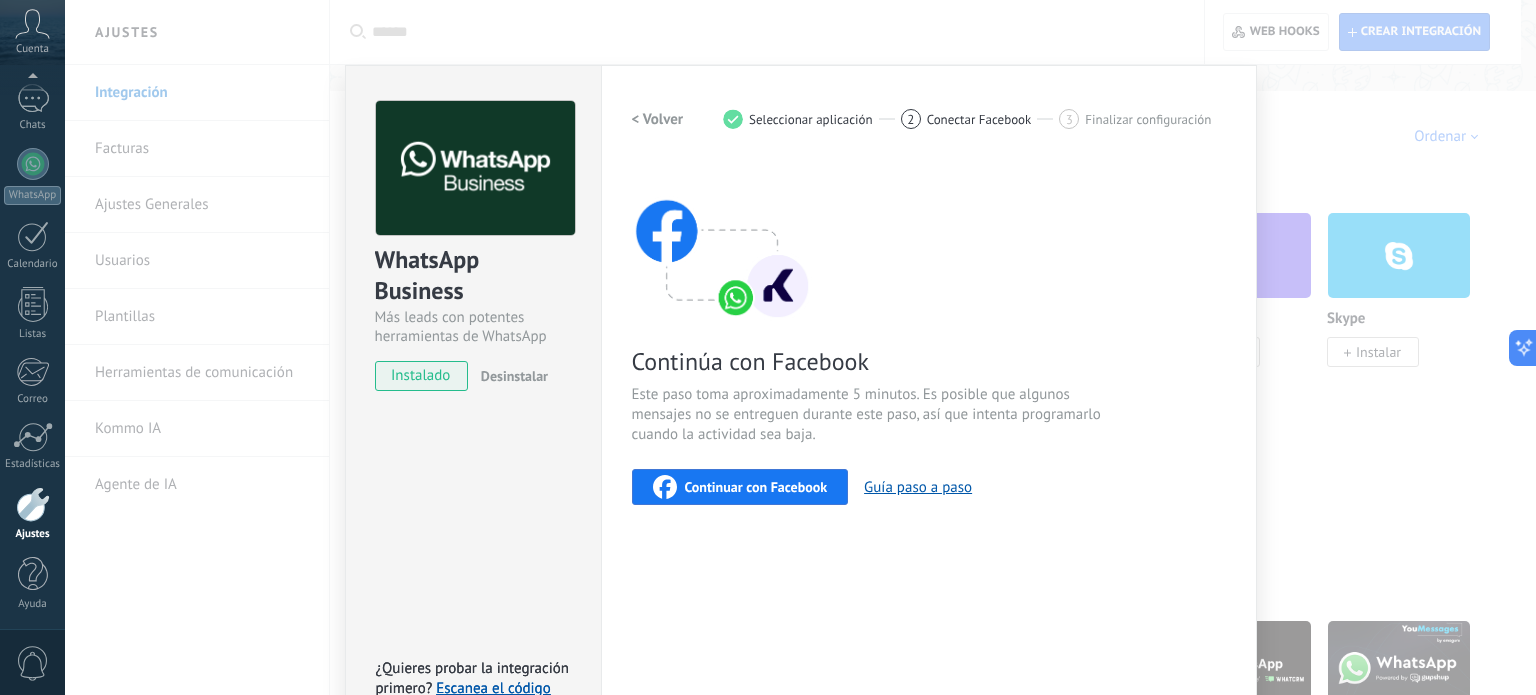 click on "Continuar con Facebook" at bounding box center (756, 487) 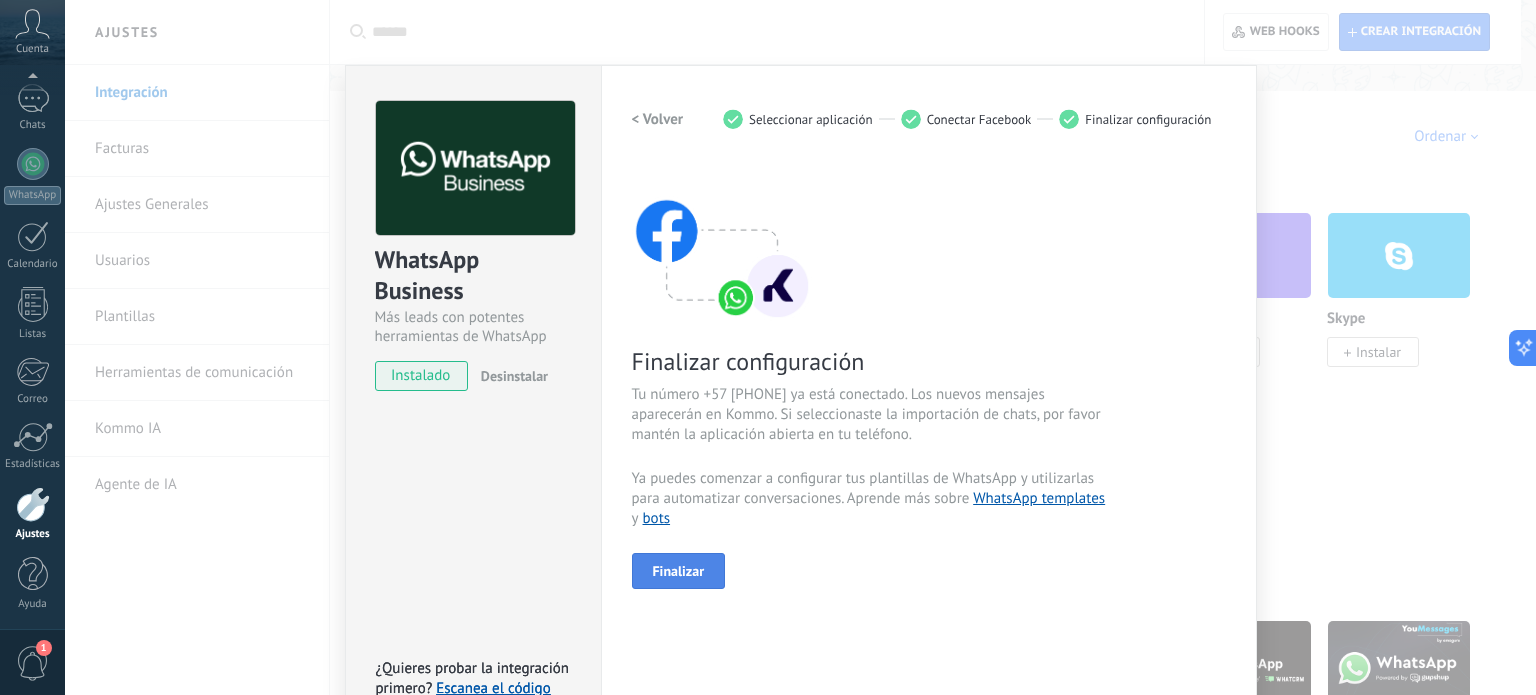 click on "Finalizar" at bounding box center [679, 571] 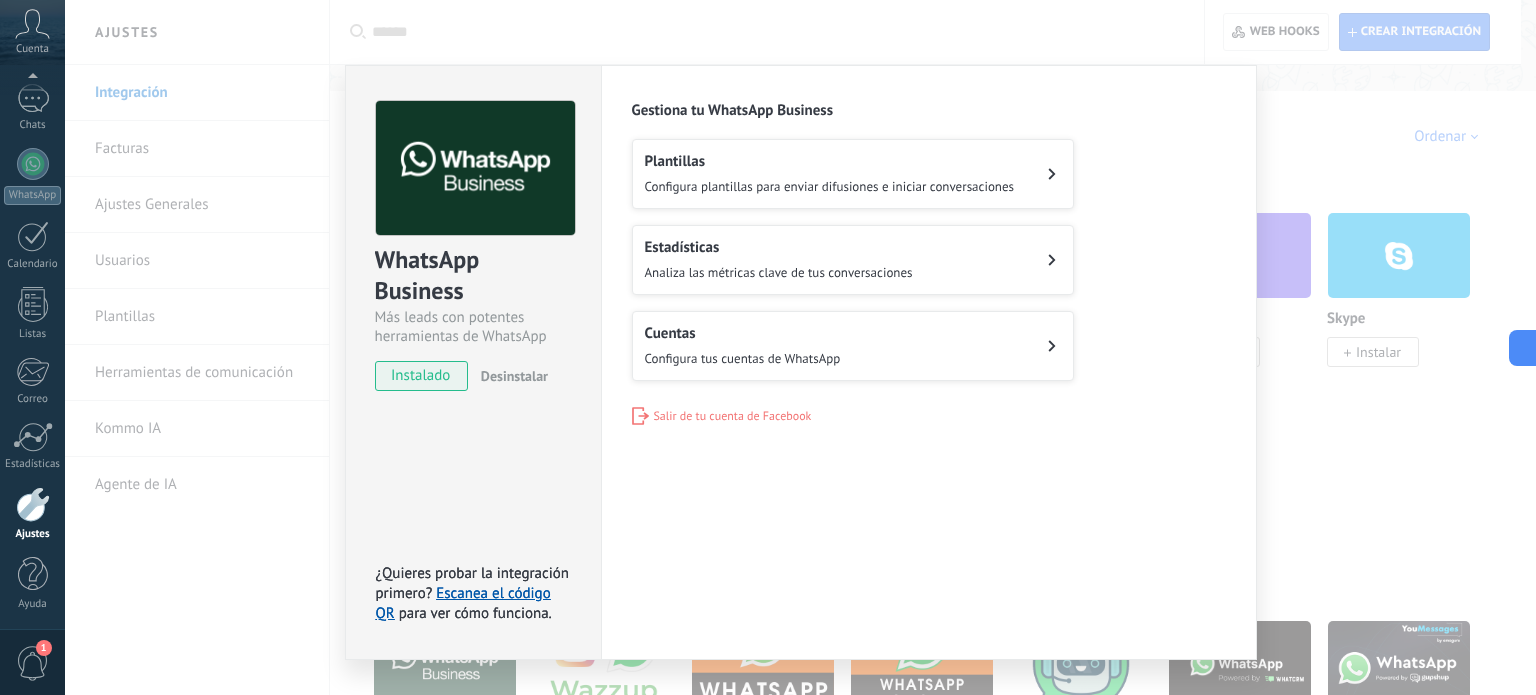 click on "Gestiona tu WhatsApp Business" at bounding box center (929, 110) 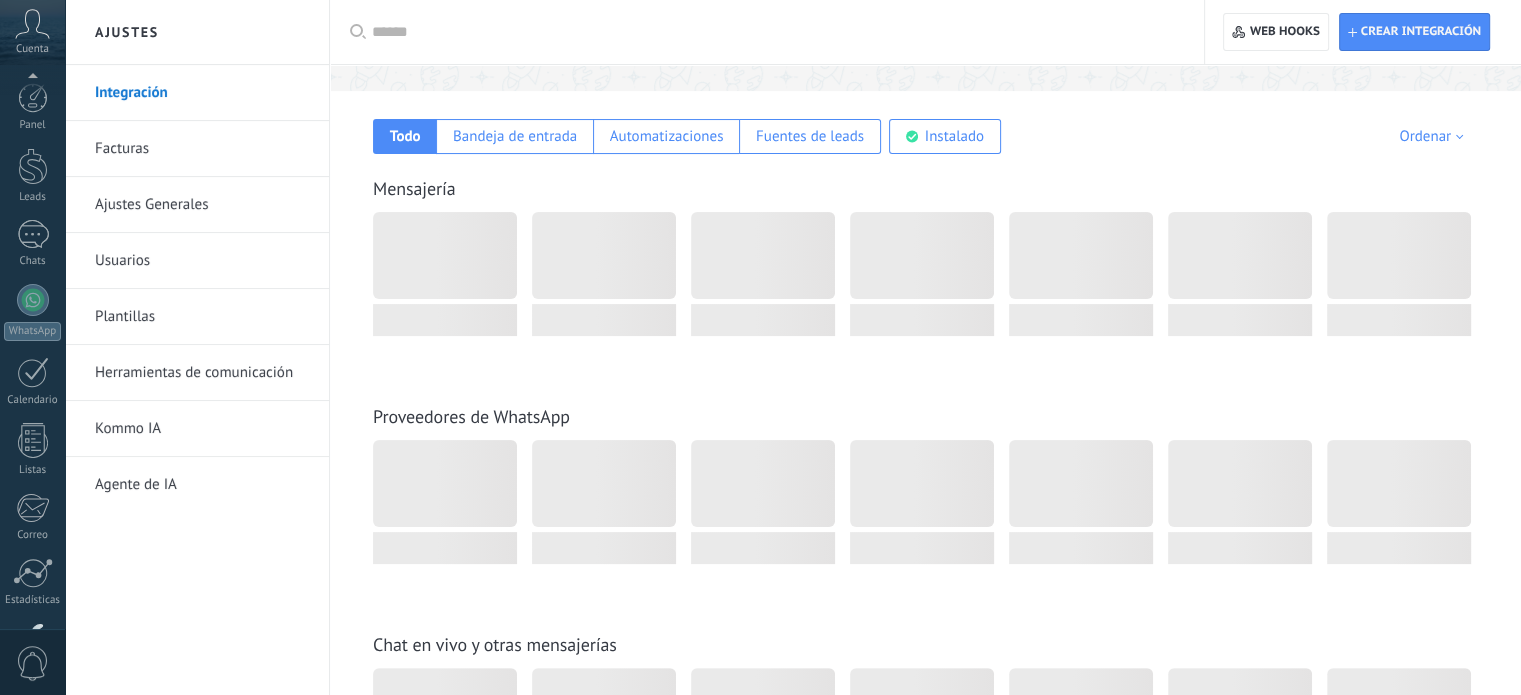 scroll, scrollTop: 300, scrollLeft: 0, axis: vertical 